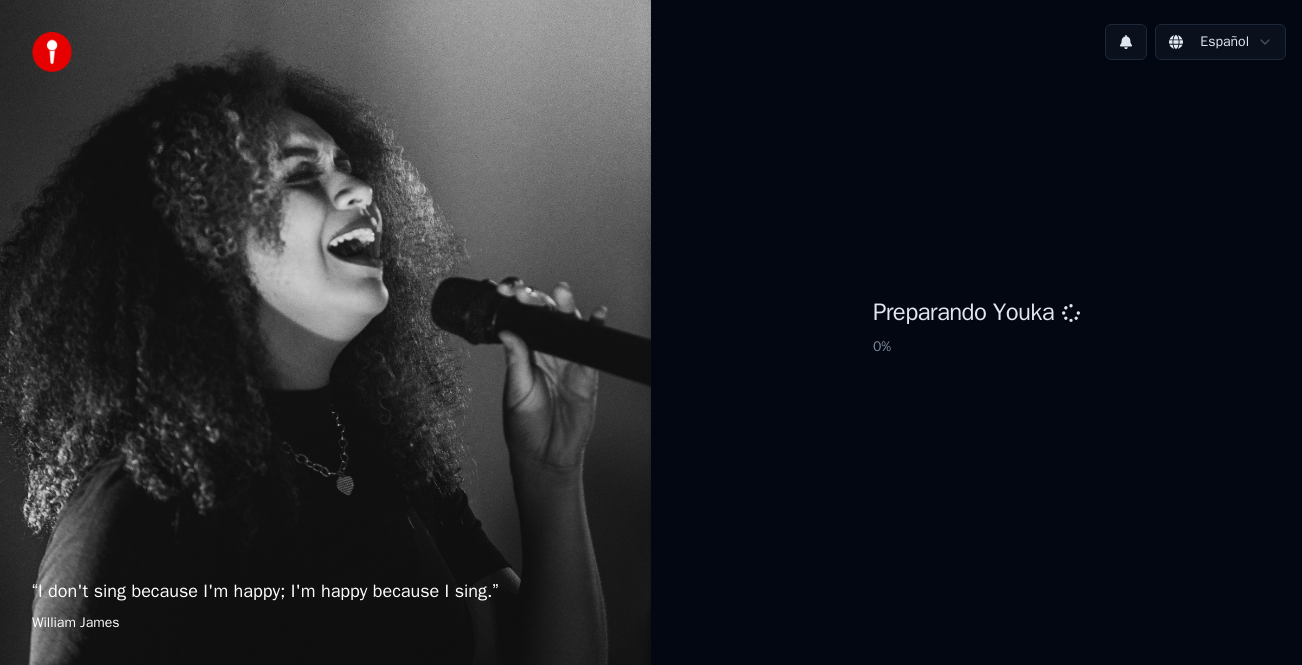 scroll, scrollTop: 0, scrollLeft: 0, axis: both 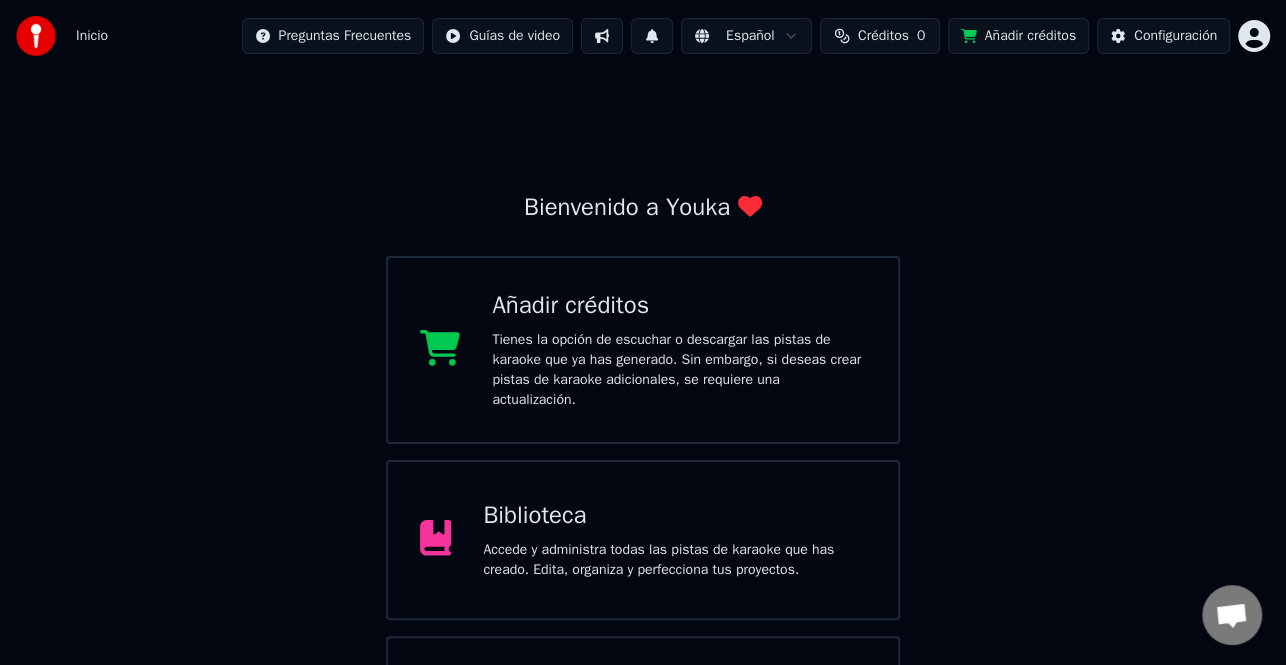 click on "Inicio Preguntas Frecuentes Guías de video Español Créditos 0 Añadir créditos Configuración Bienvenido a Youka Añadir créditos Tienes la opción de escuchar o descargar las pistas de karaoke que ya has generado. Sin embargo, si deseas crear pistas de karaoke adicionales, se requiere una actualización. Biblioteca Accede y administra todas las pistas de karaoke que has creado. Edita, organiza y perfecciona tus proyectos. Crear Karaoke Crea karaoke a partir de archivos de audio o video (MP3, MP4 y más), o pega una URL para generar instantáneamente un video de karaoke con letras sincronizadas." at bounding box center (643, 402) 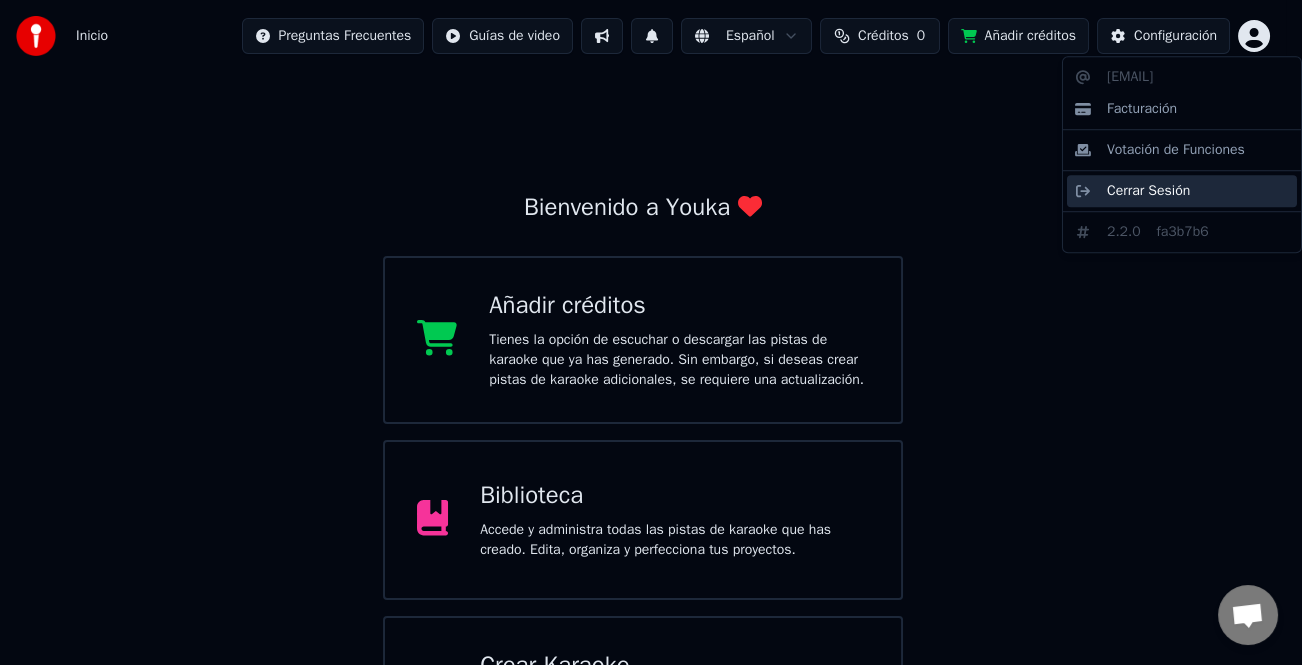 click on "Cerrar Sesión" at bounding box center (1148, 191) 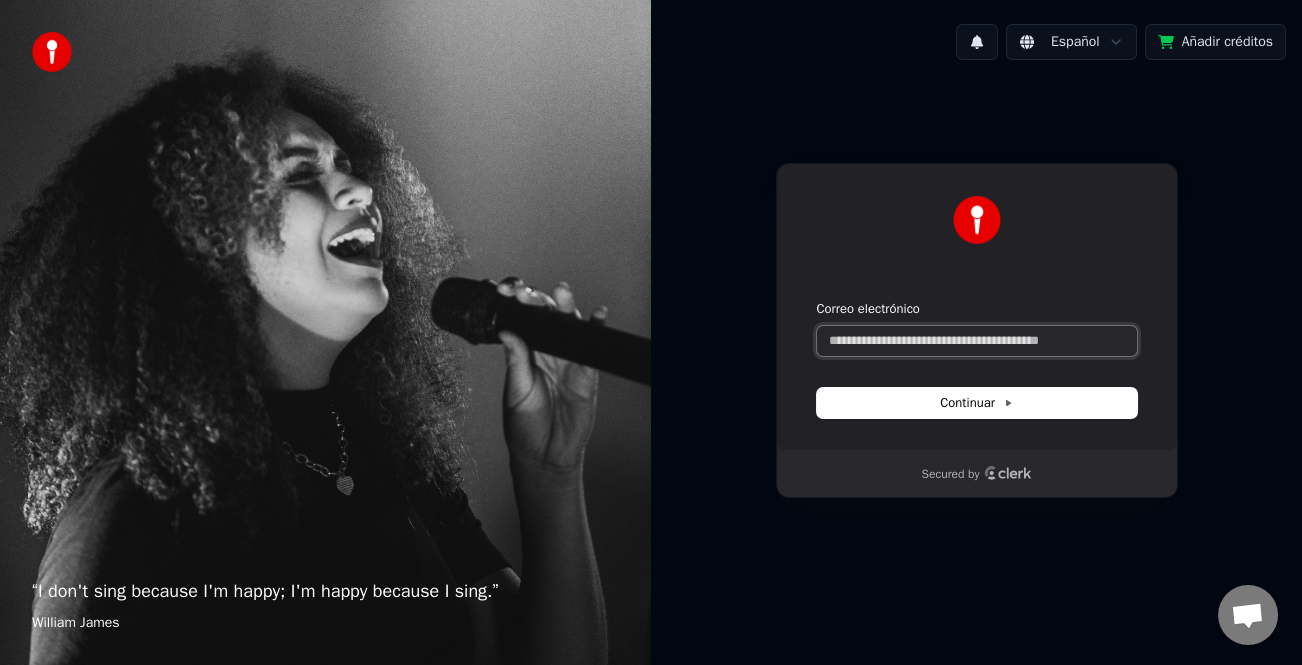 click on "Correo electrónico" at bounding box center [977, 341] 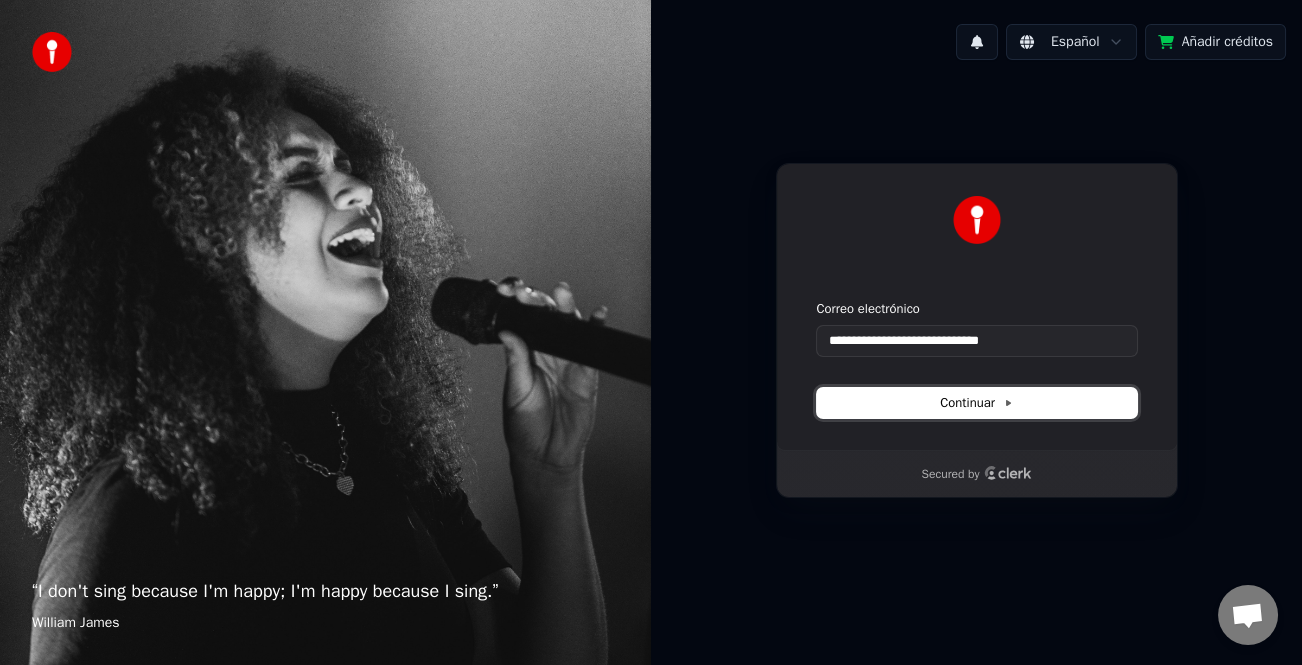 click on "Continuar" at bounding box center [977, 403] 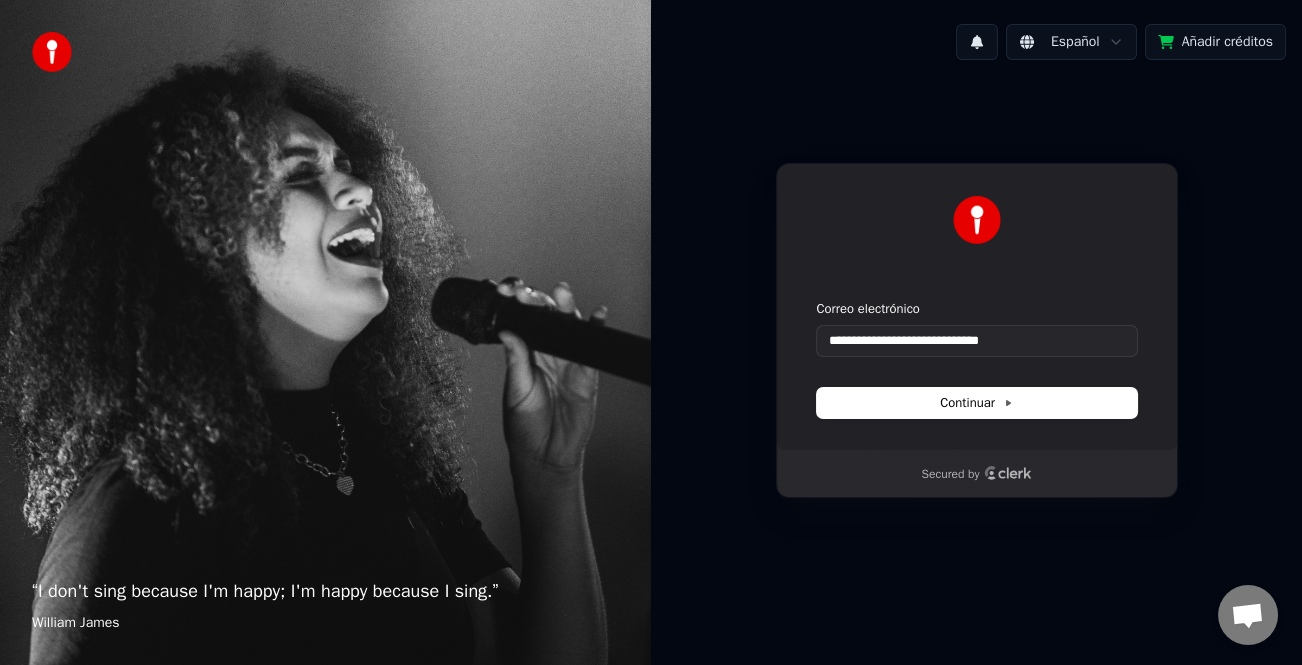 type on "**********" 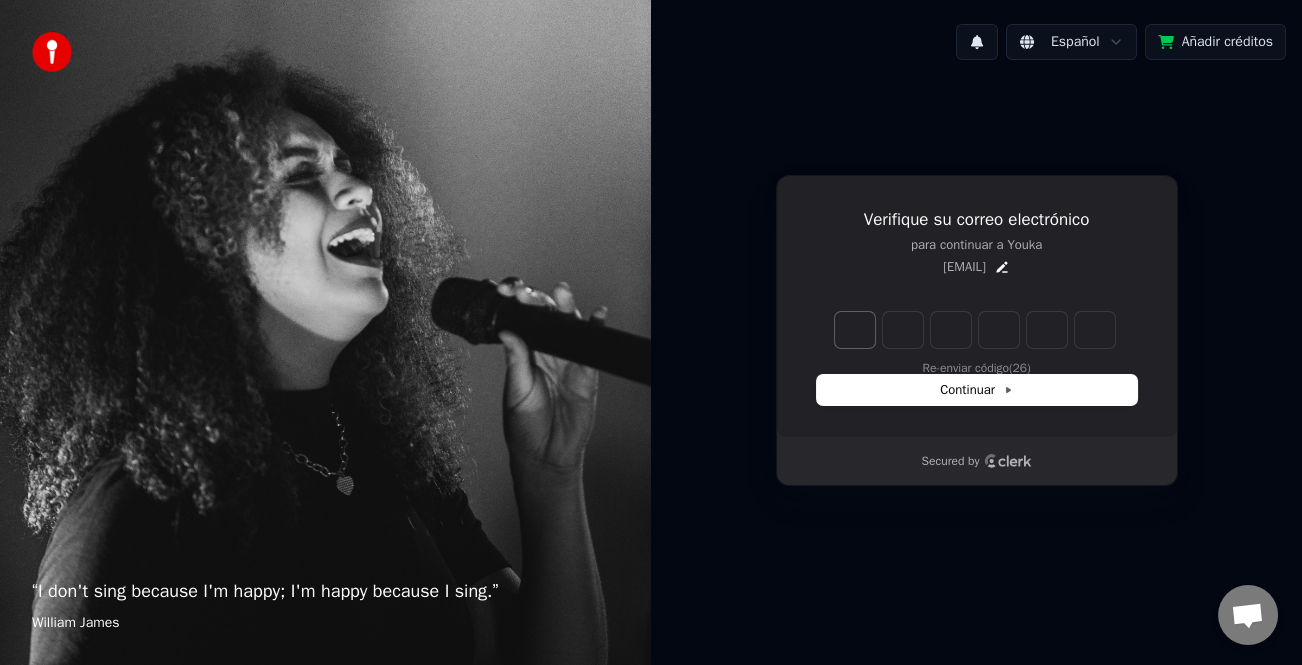 click at bounding box center [855, 330] 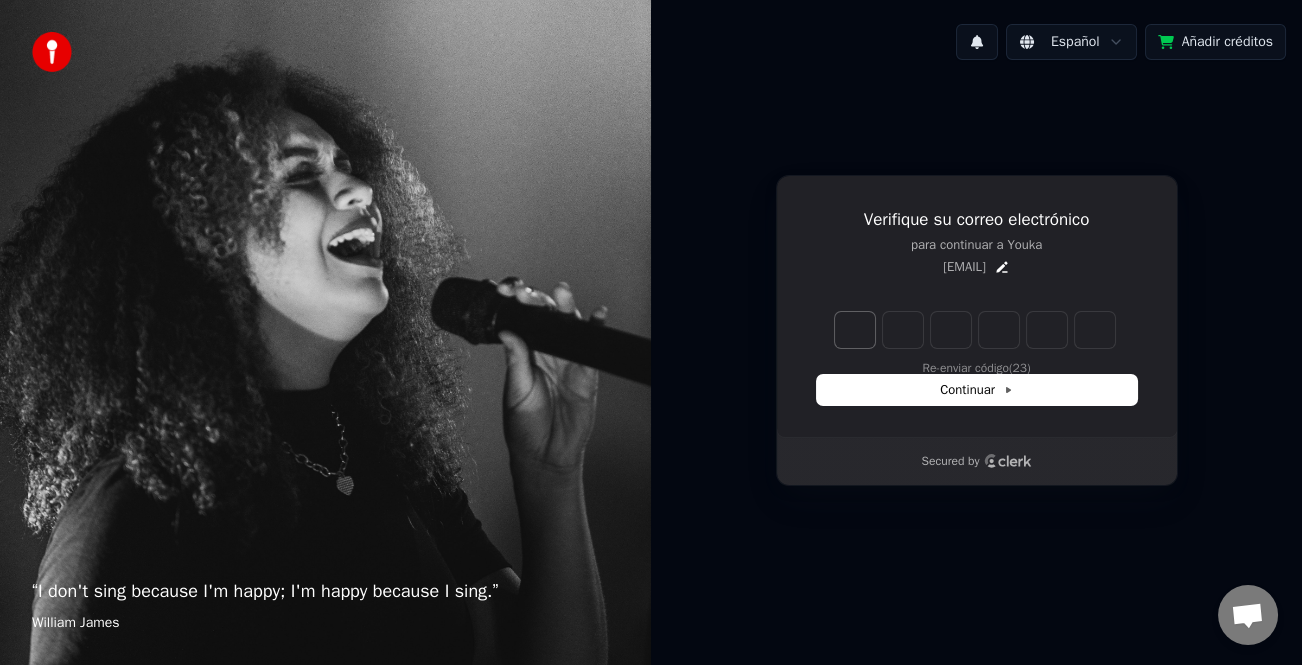 type on "*" 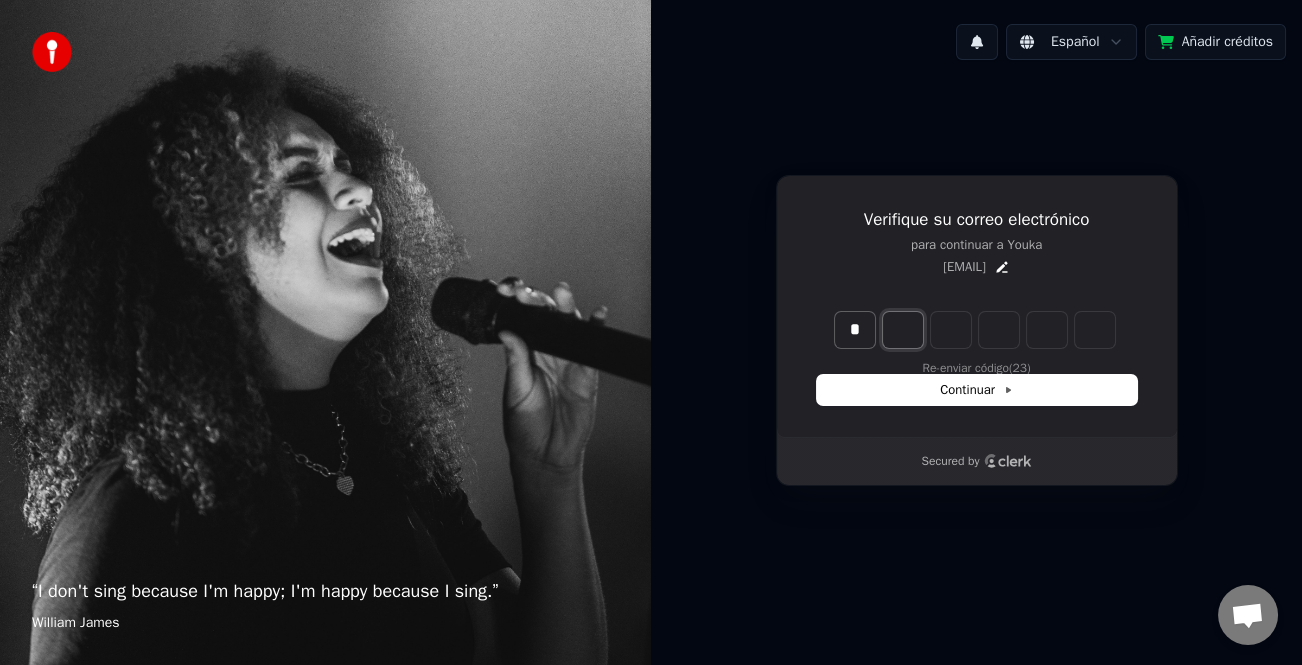 type on "*" 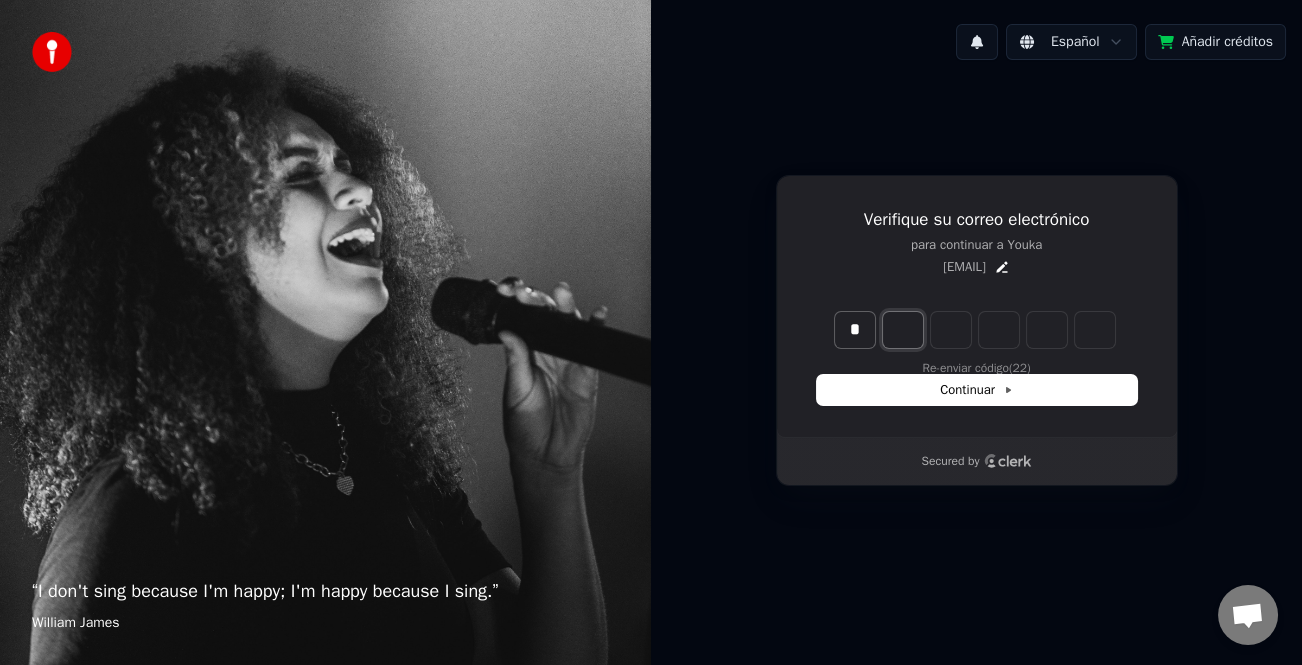 type on "*" 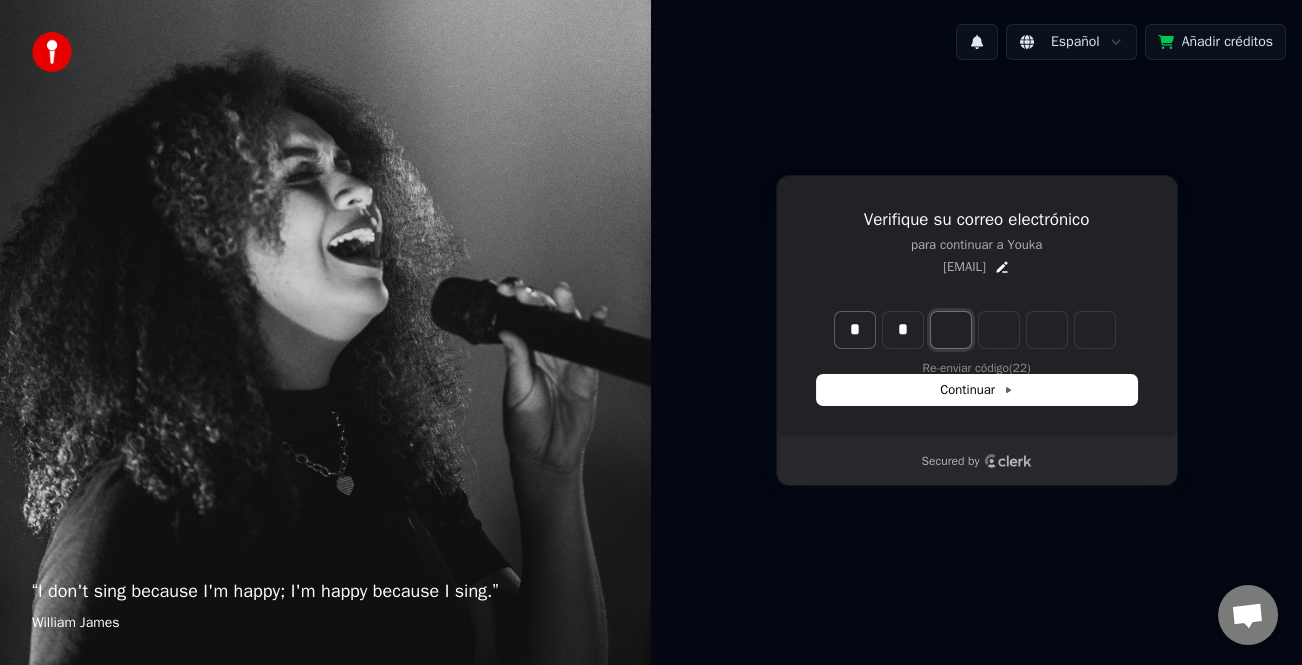 type on "**" 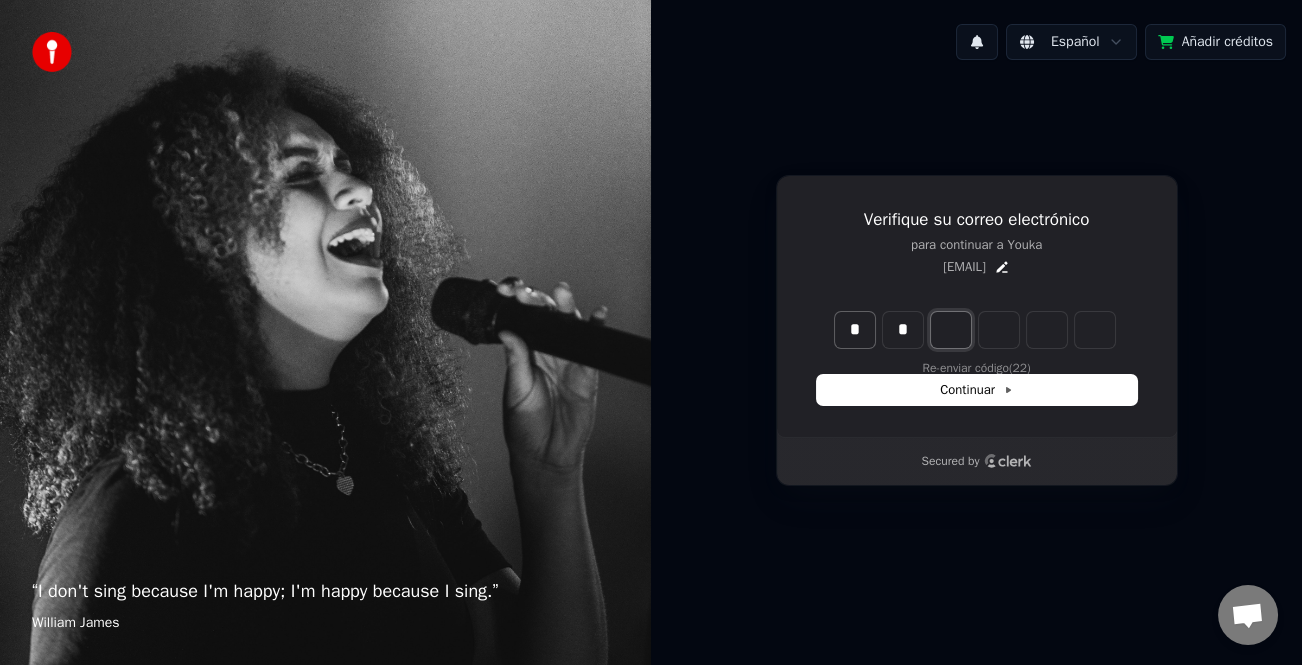 type on "*" 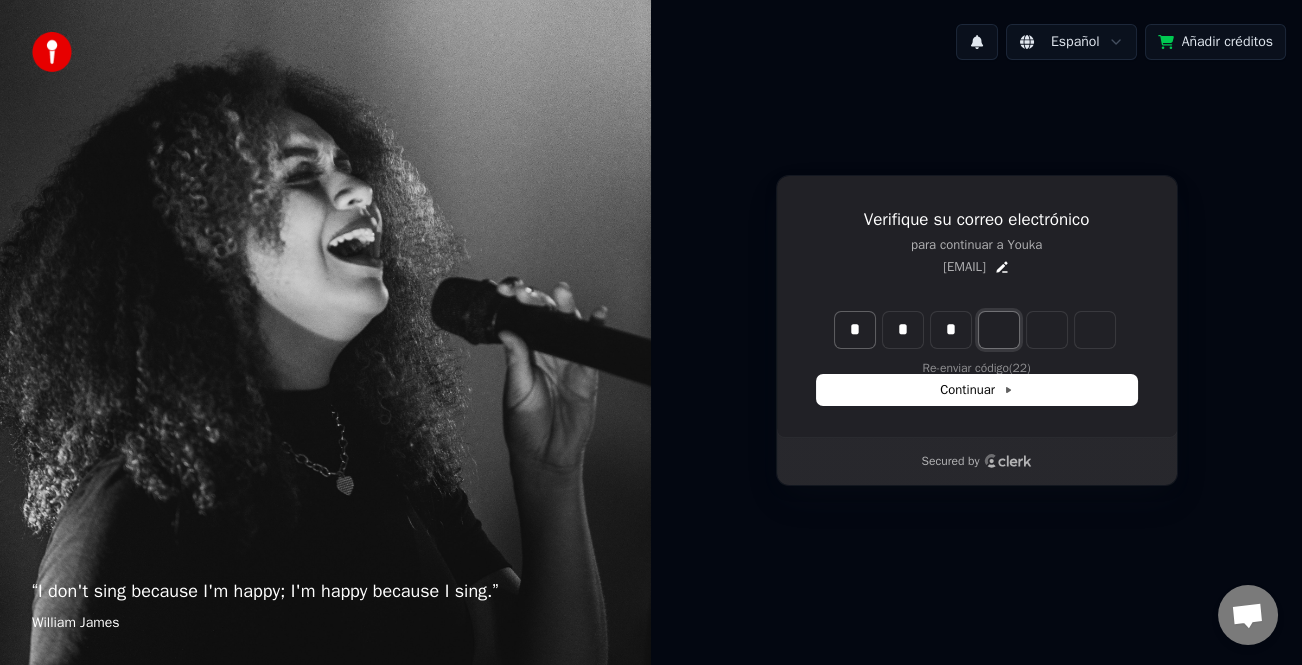 type on "***" 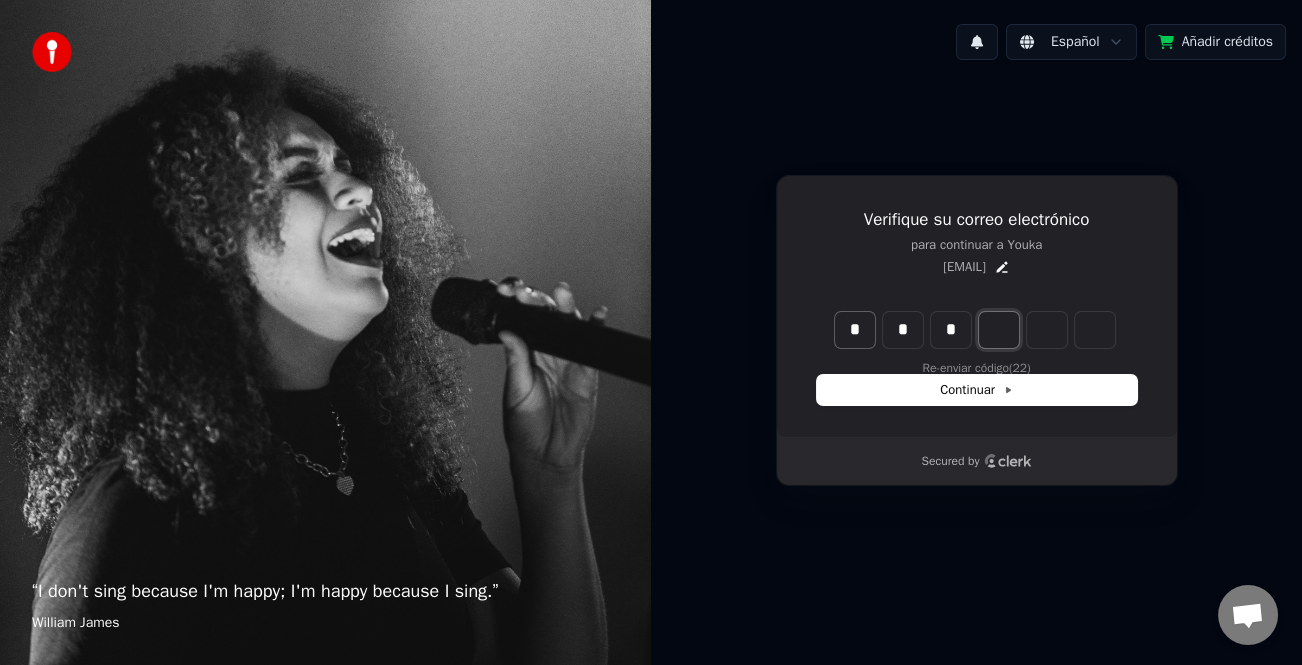type on "*" 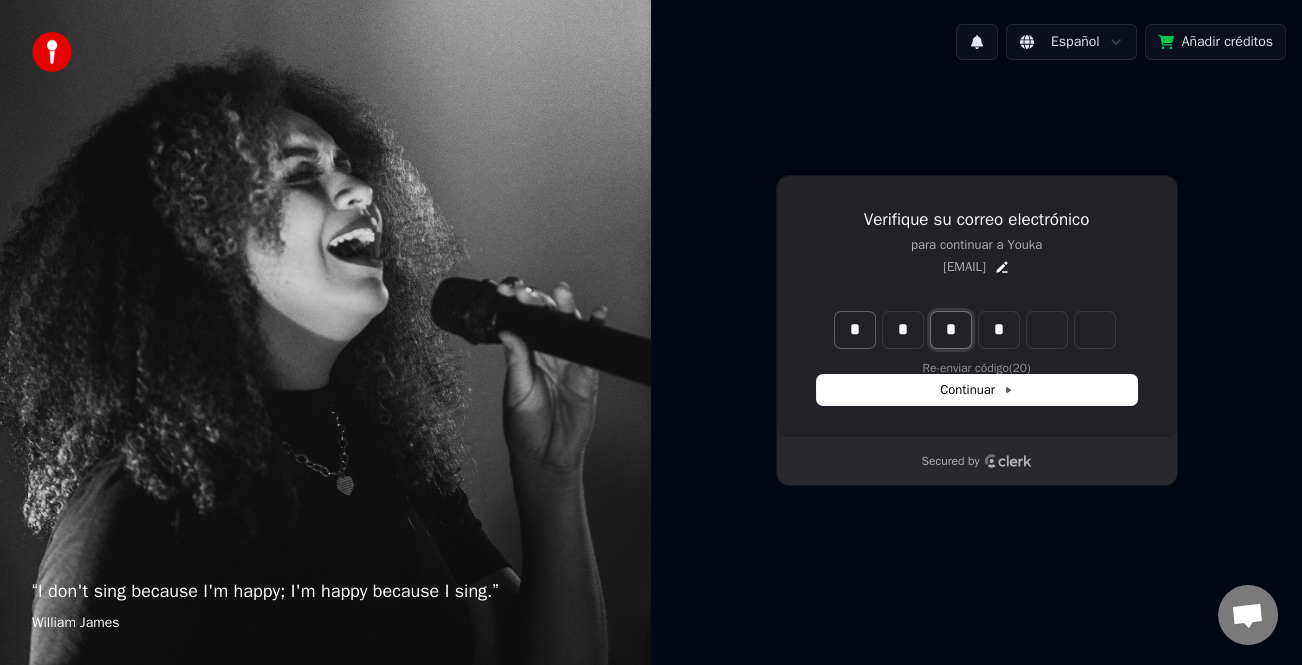 type on "***" 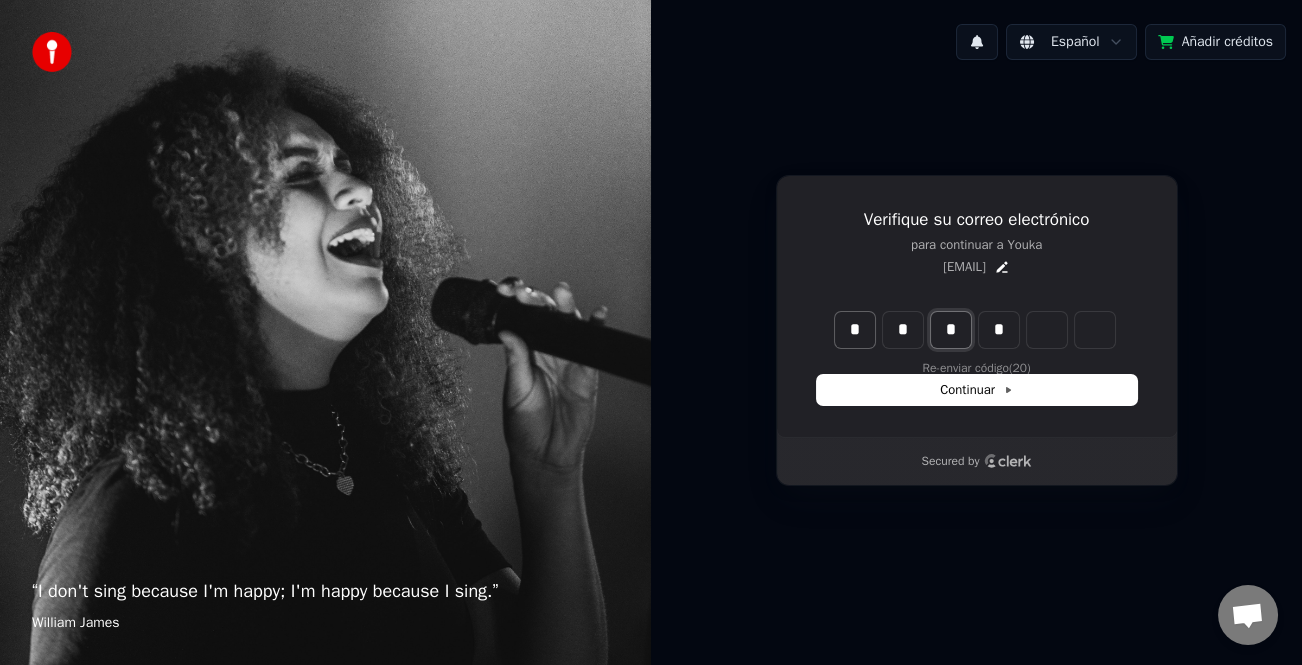 type 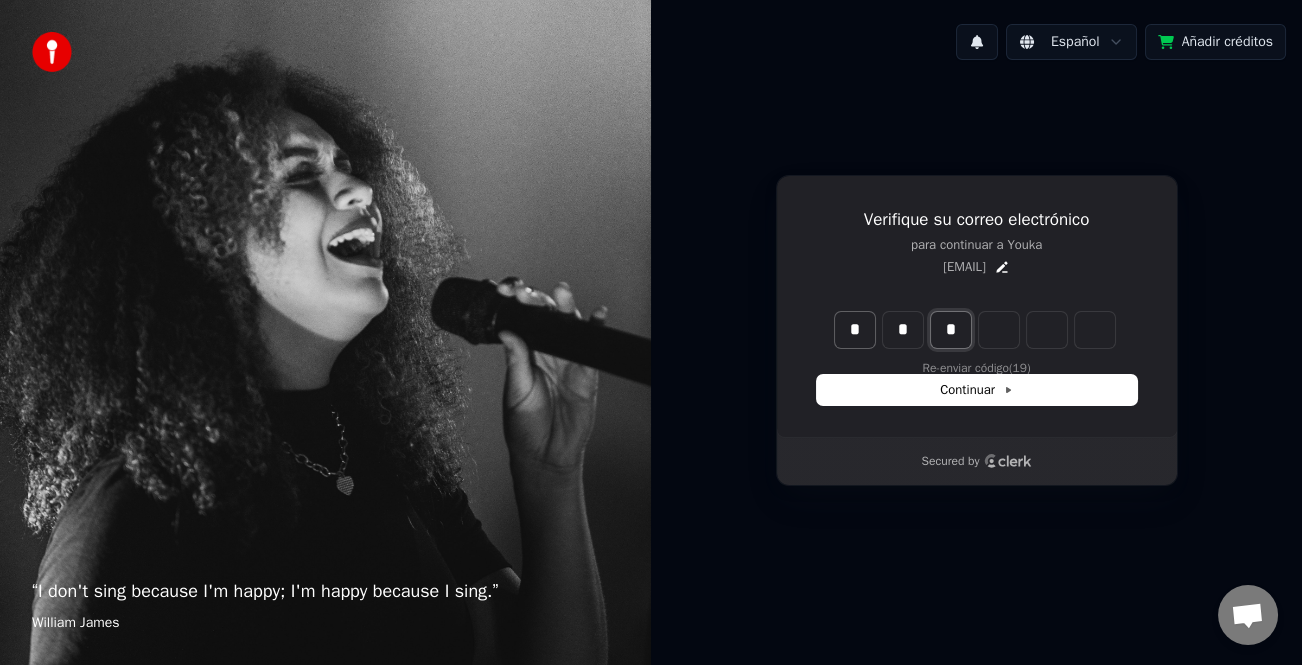 type on "*" 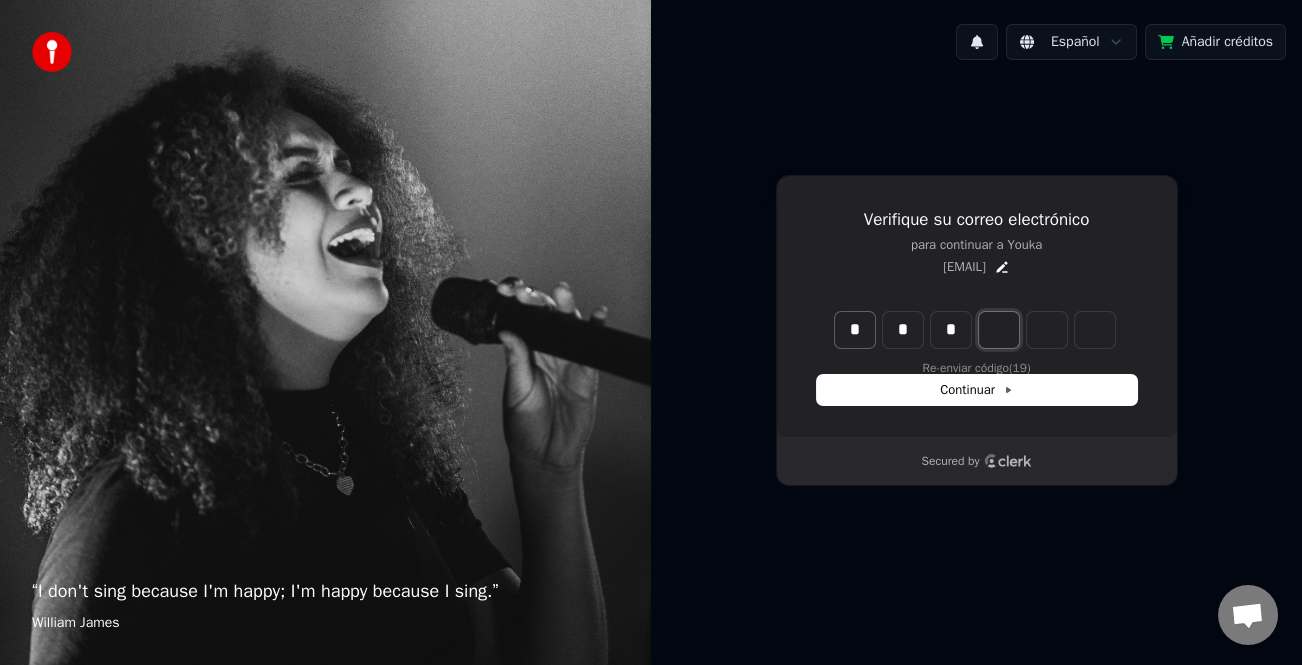 type on "***" 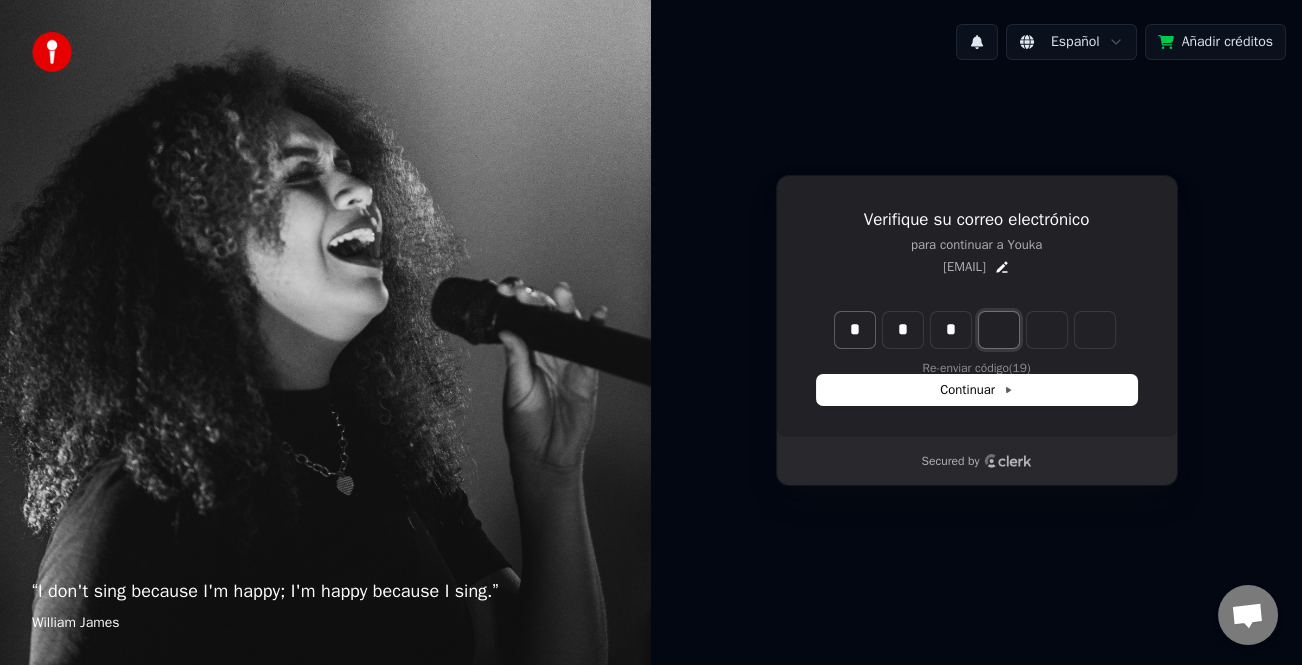type on "*" 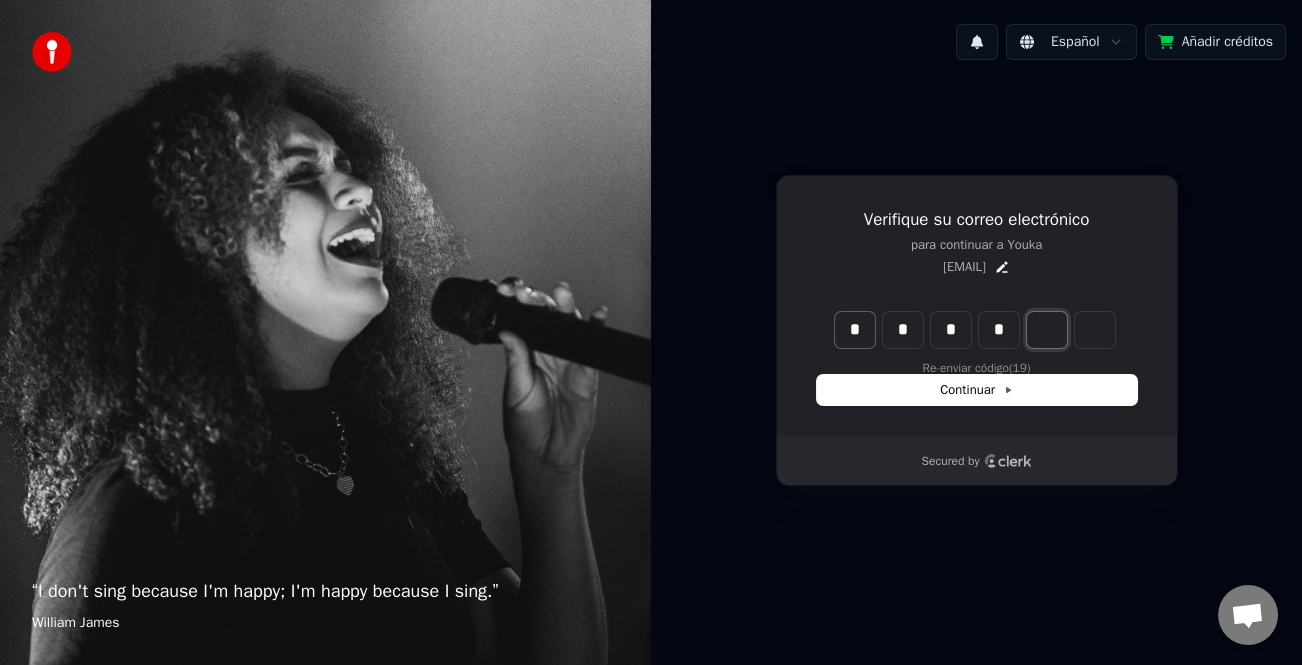 type on "****" 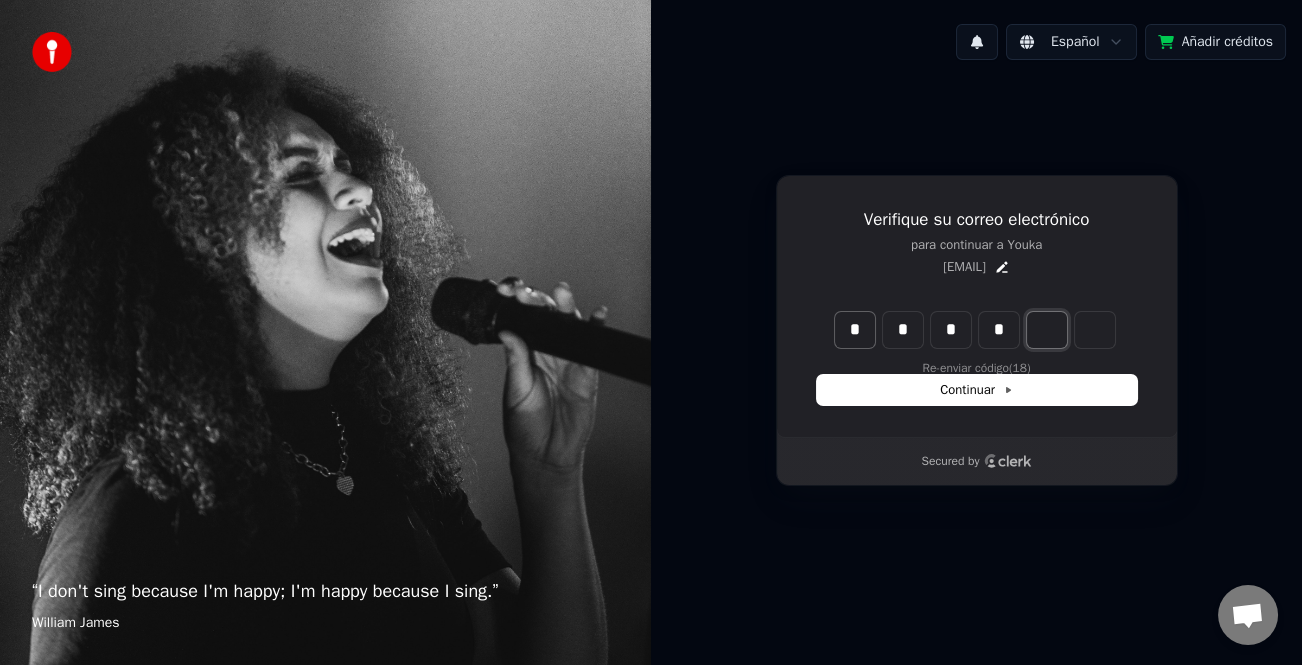 type on "*" 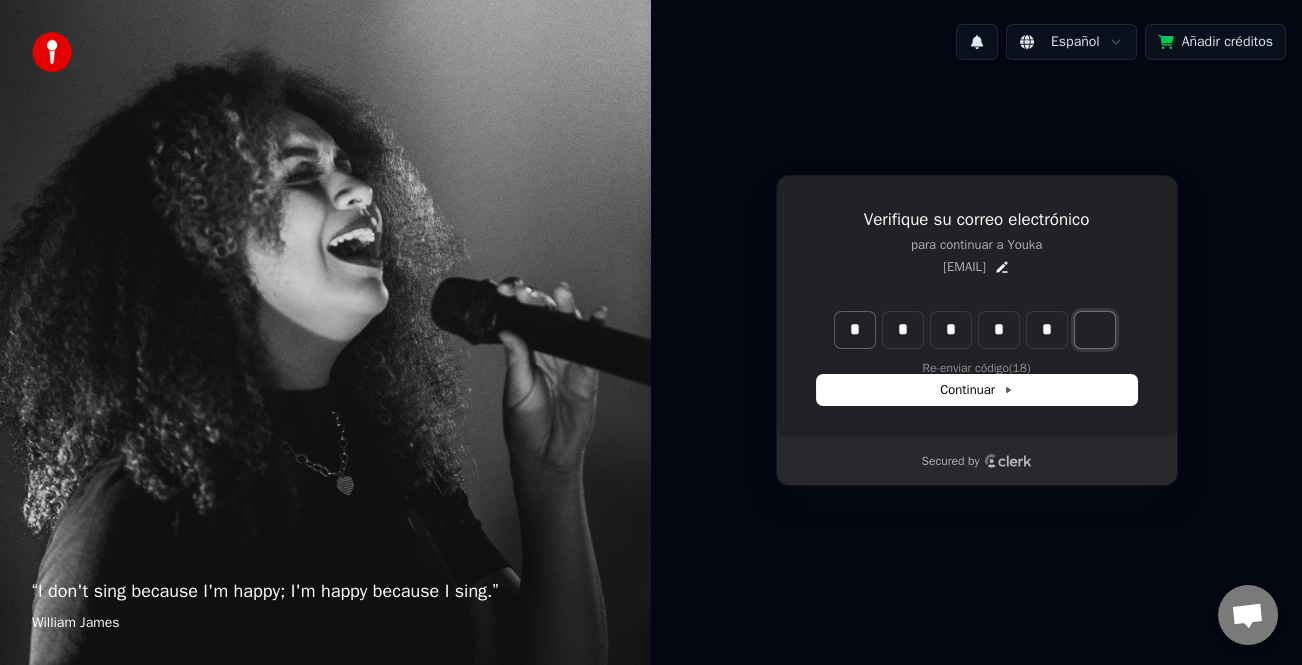 type on "******" 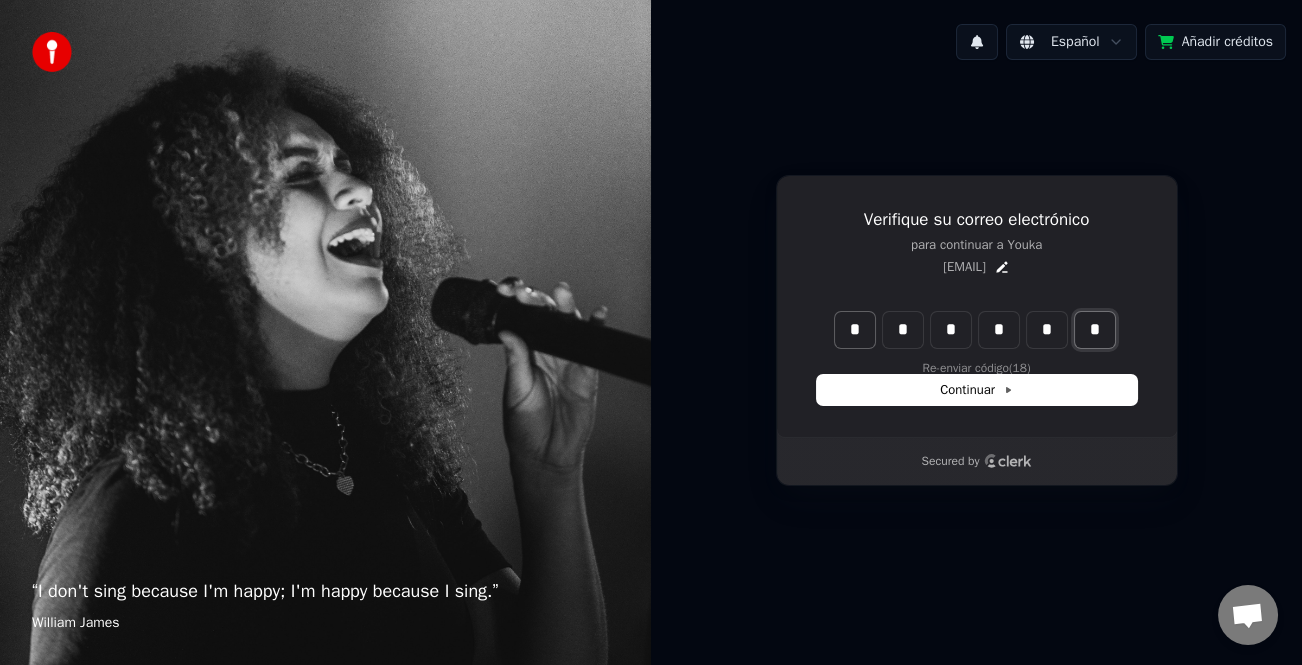 type on "*" 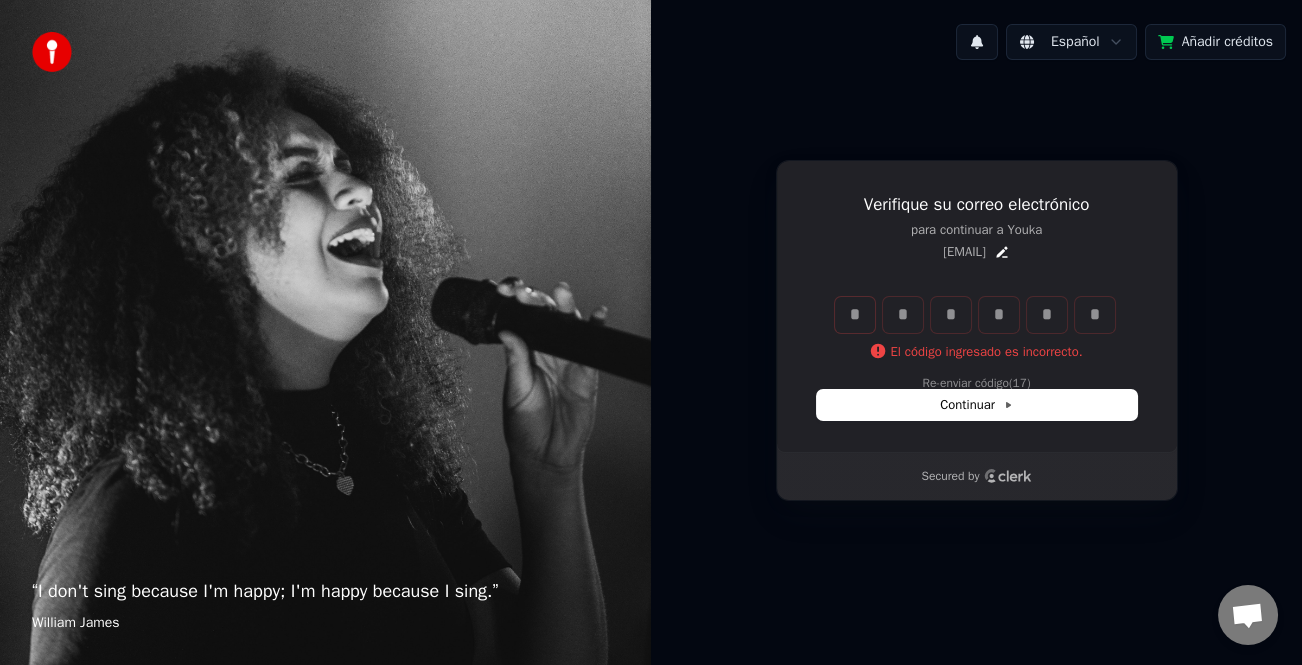 type 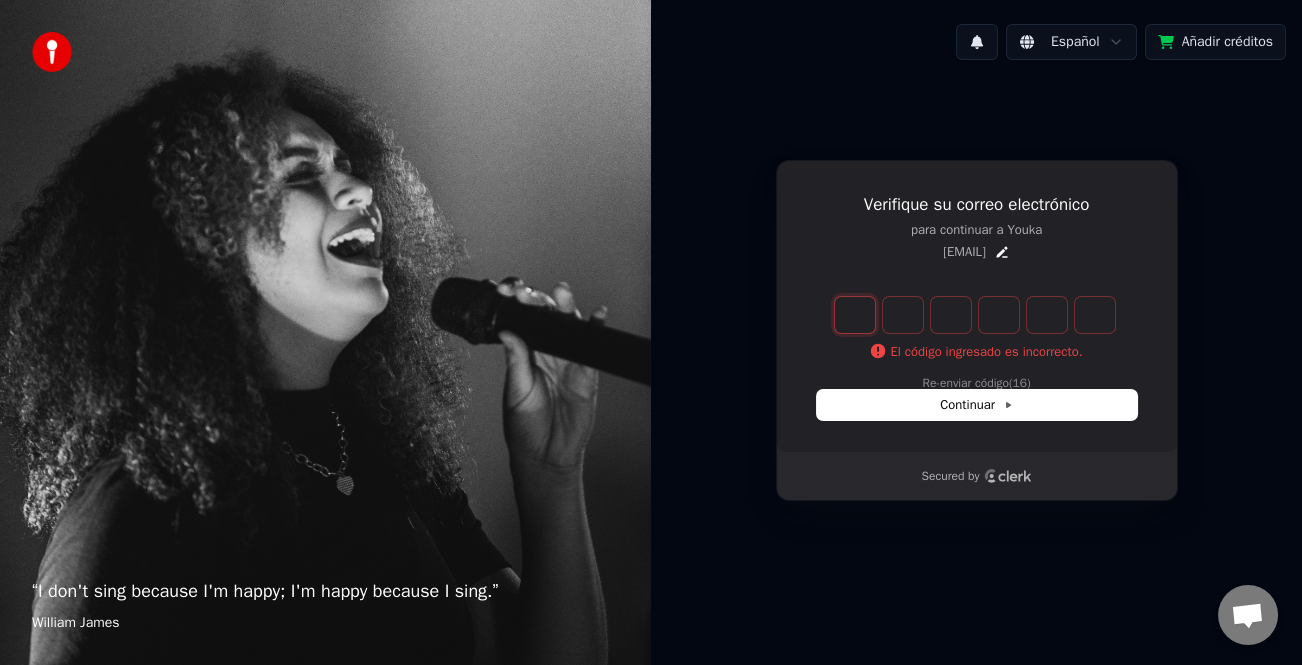 type on "*" 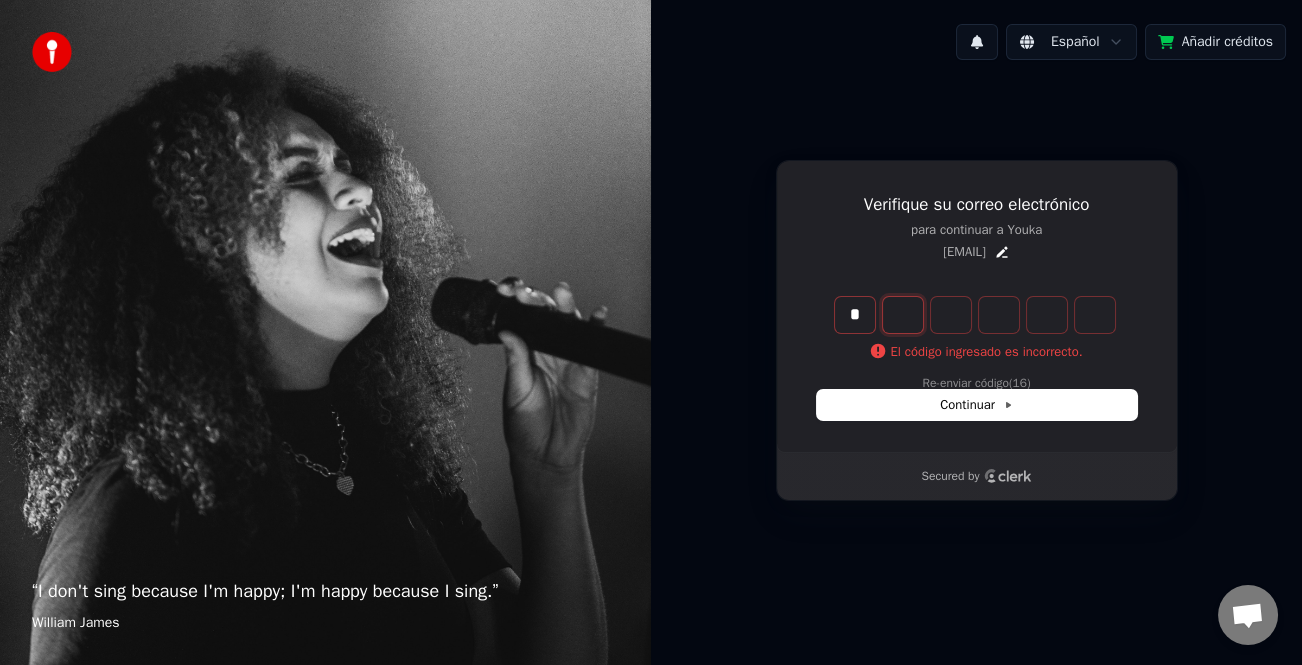 type on "*" 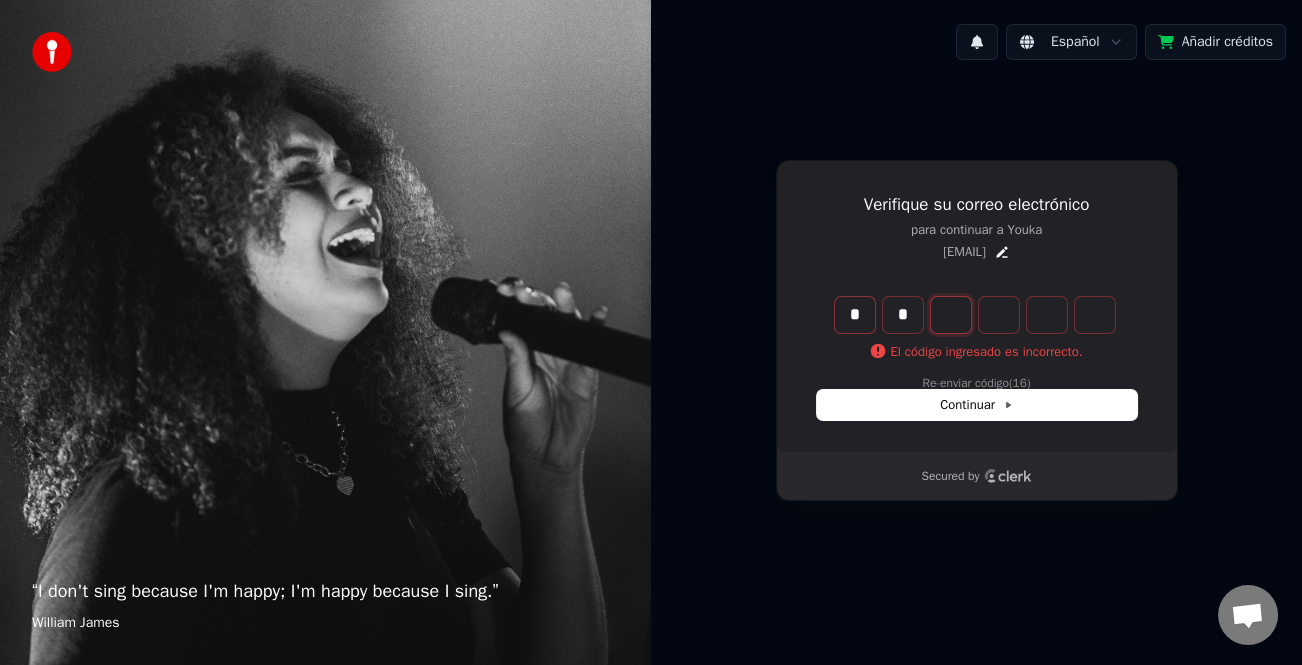 type on "**" 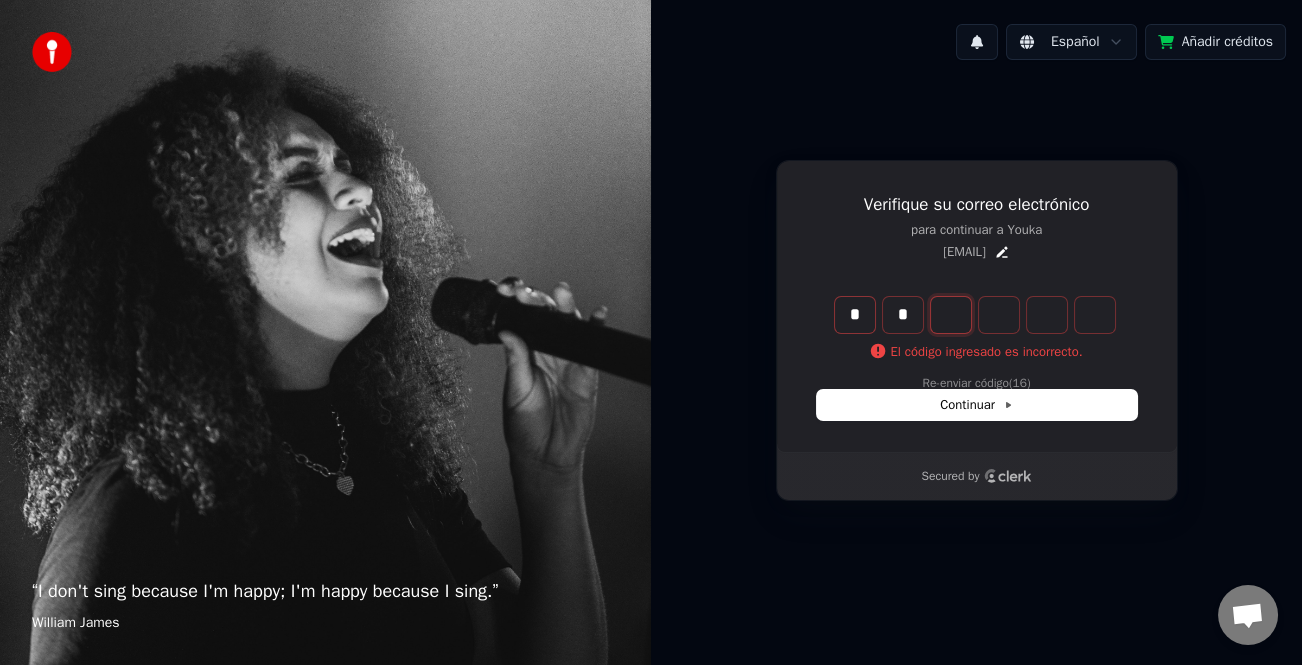 type on "*" 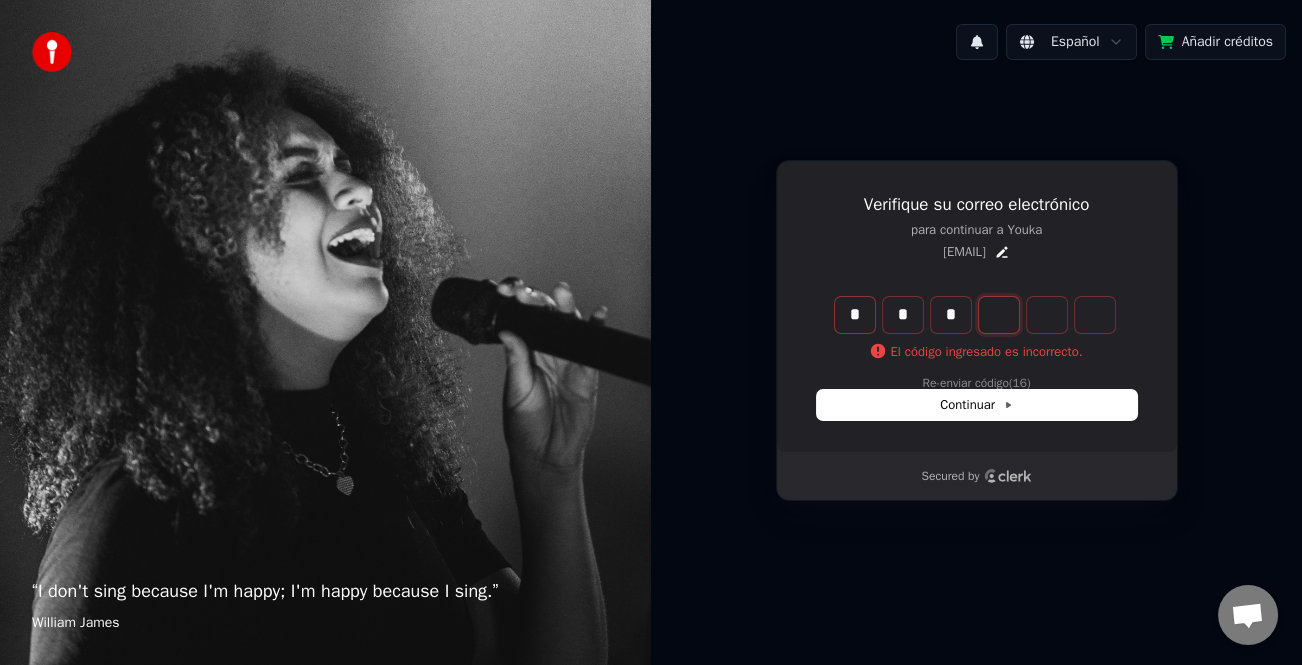 type on "***" 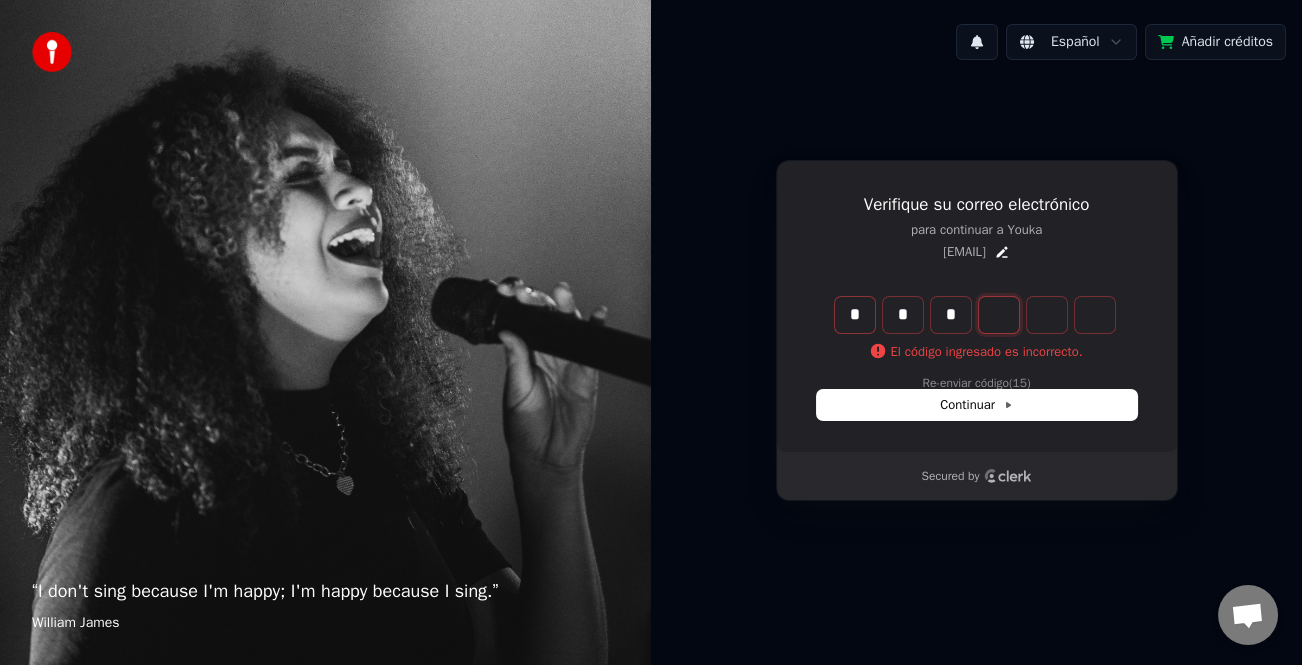 type on "*" 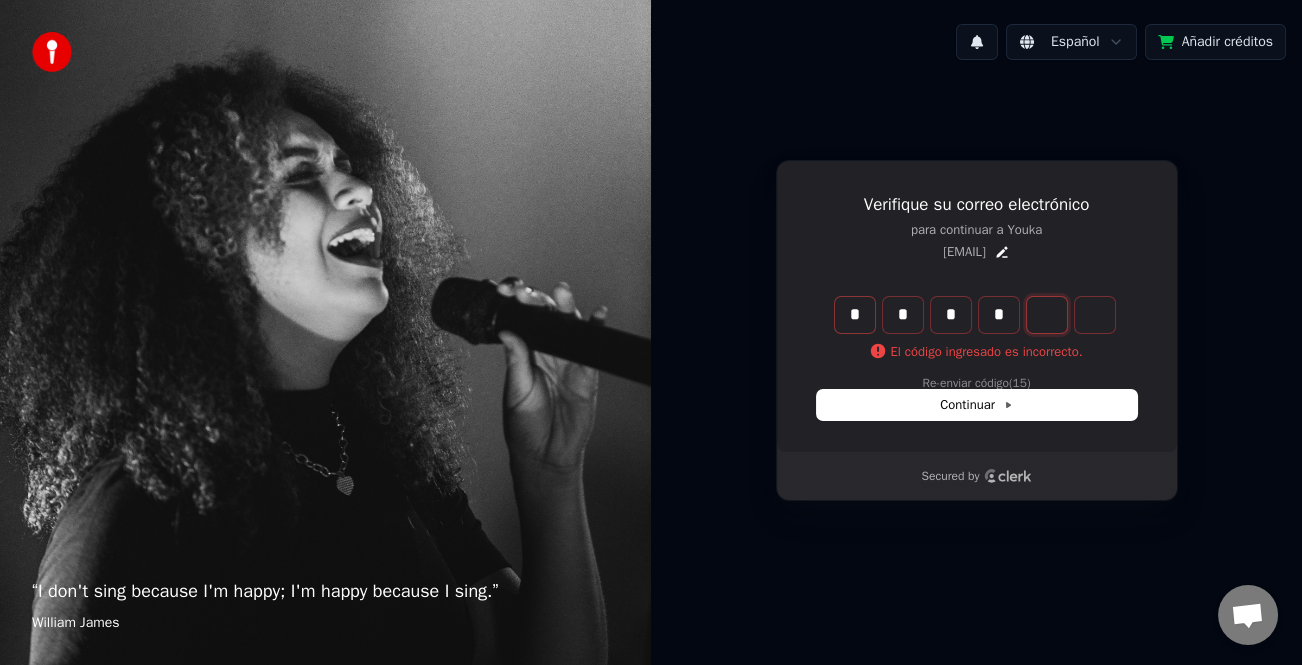 type on "****" 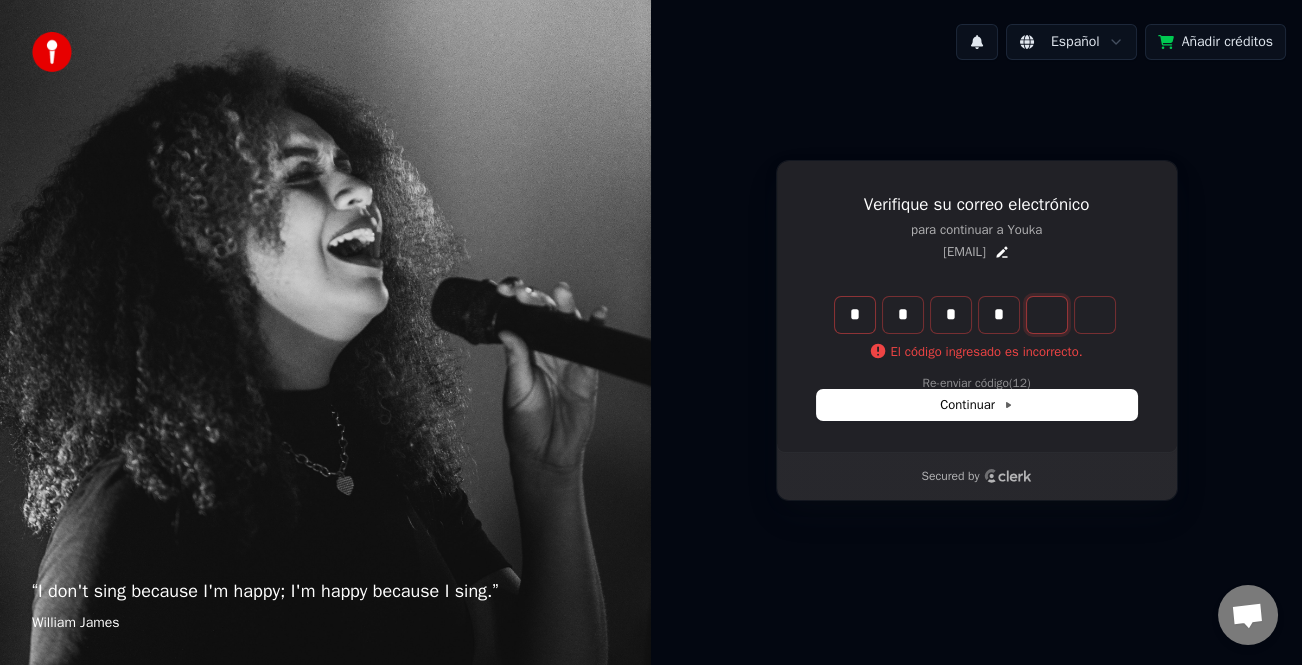 type on "*" 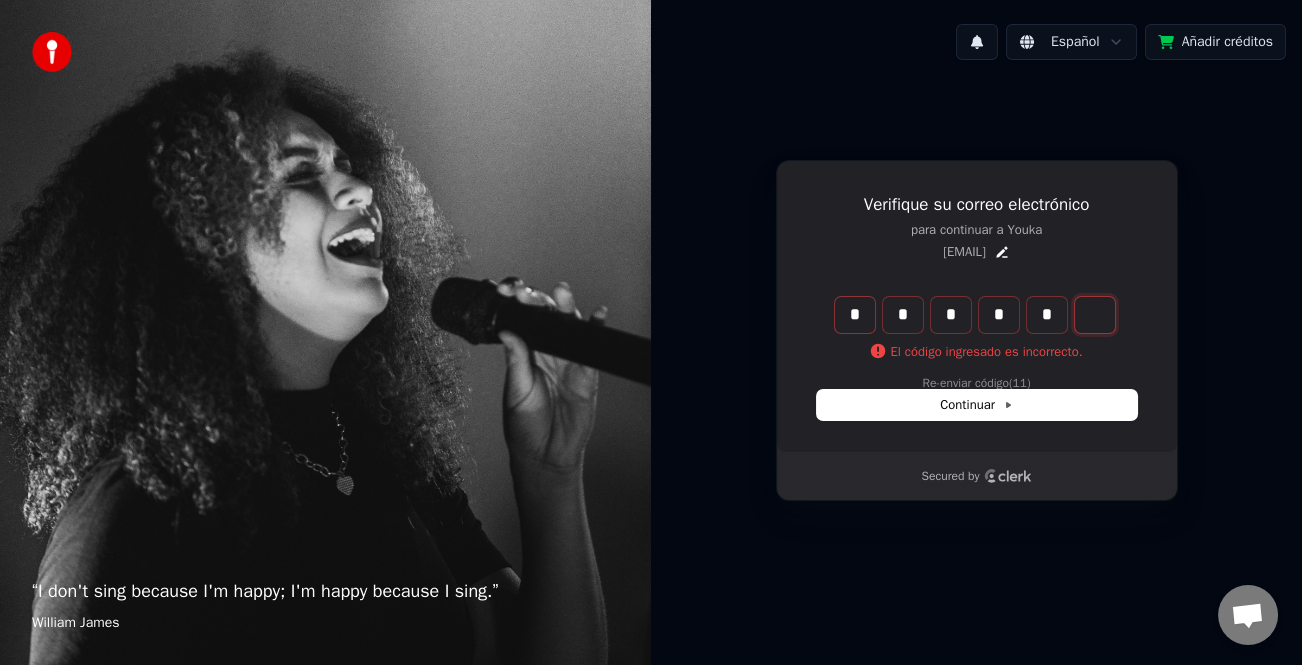 type on "******" 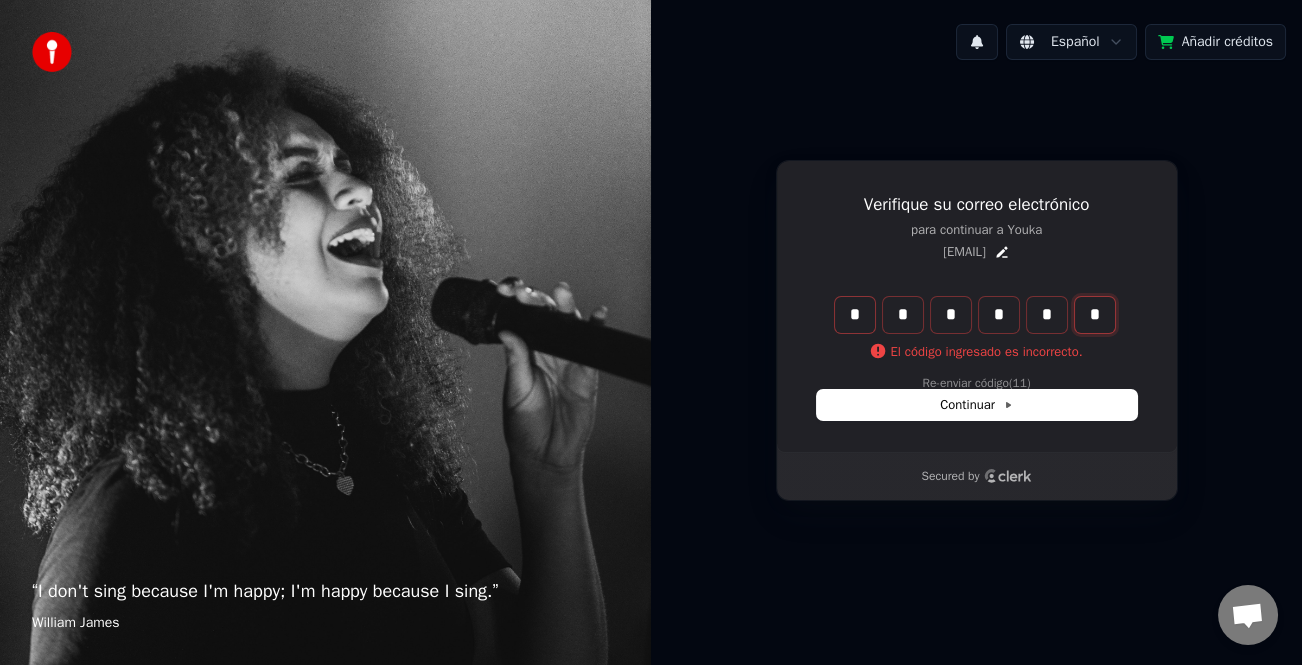type on "*" 